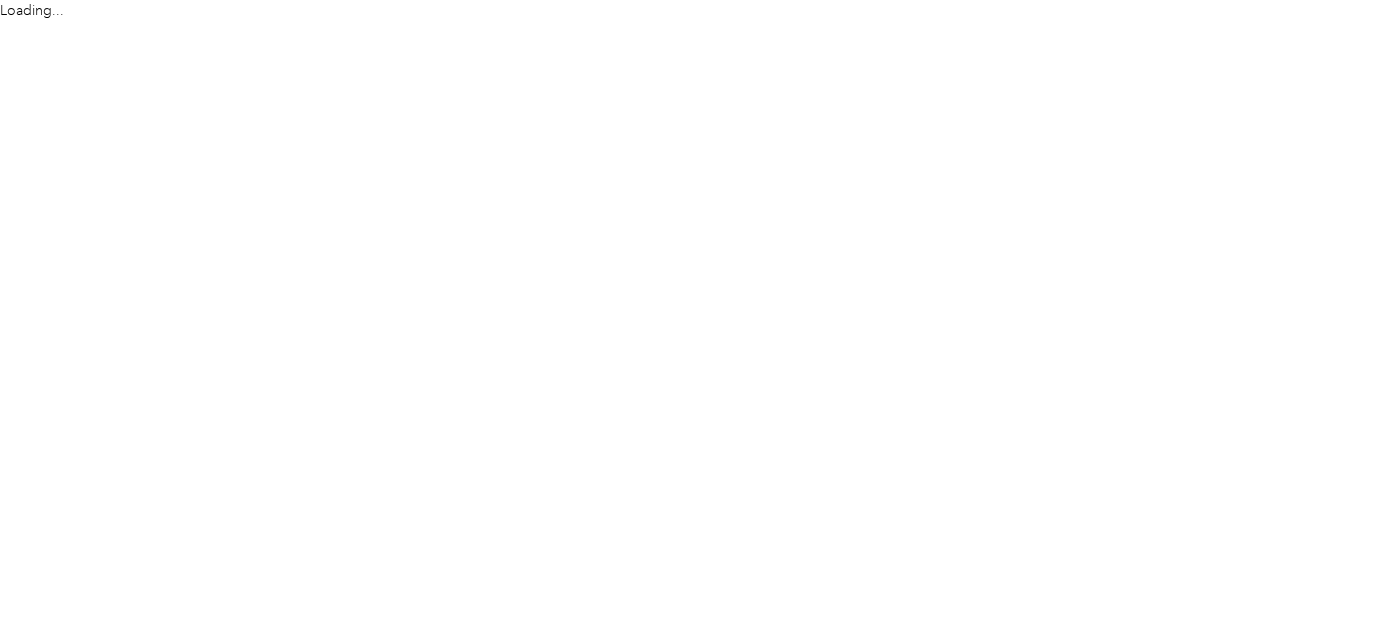 scroll, scrollTop: 0, scrollLeft: 0, axis: both 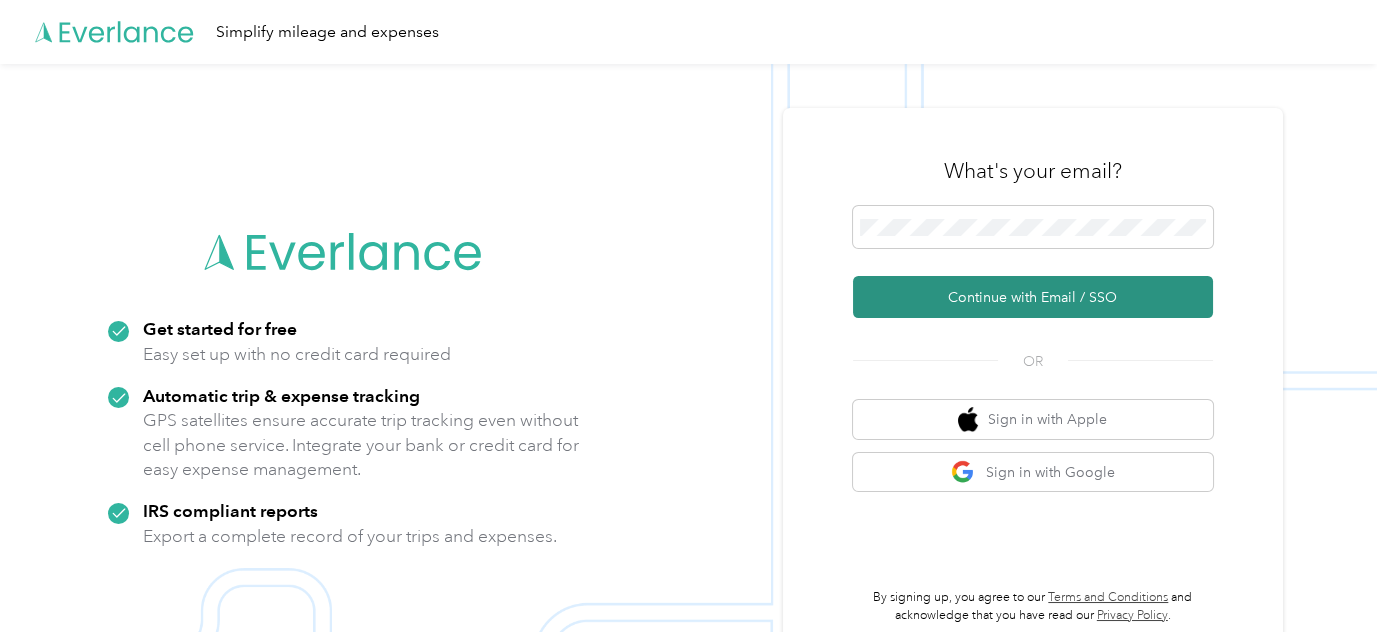 click on "Continue with Email / SSO" at bounding box center [1033, 297] 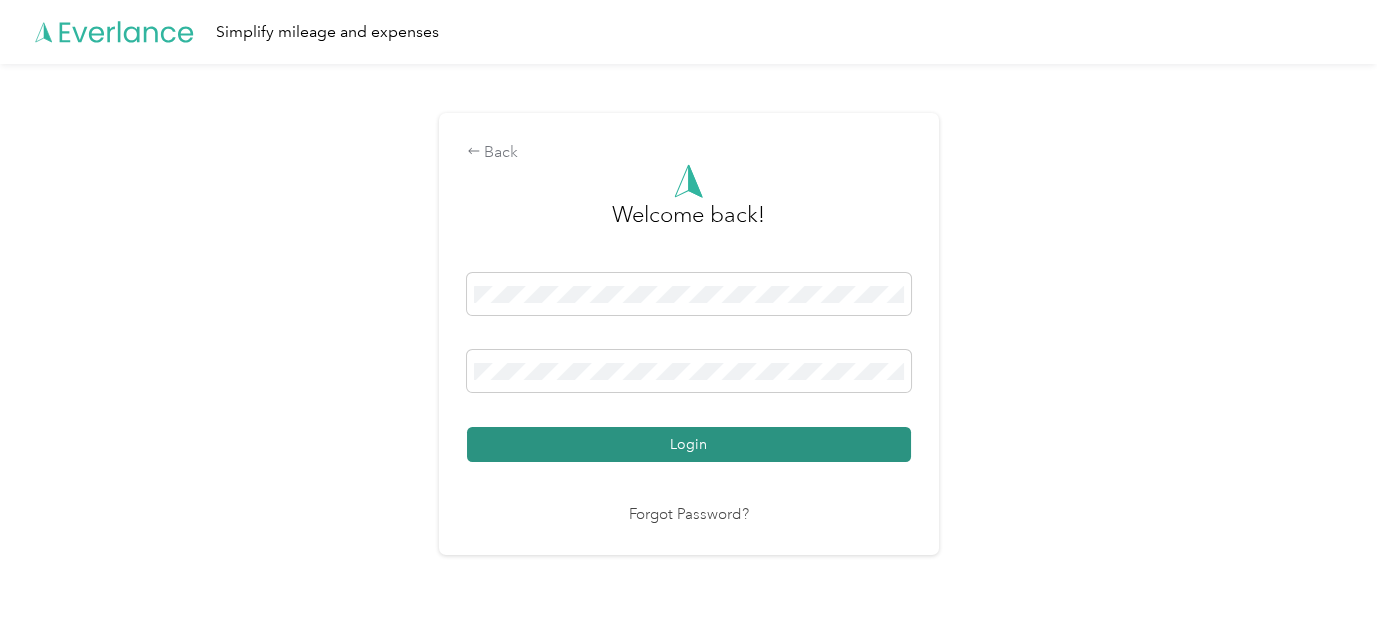 click on "Login" at bounding box center [689, 444] 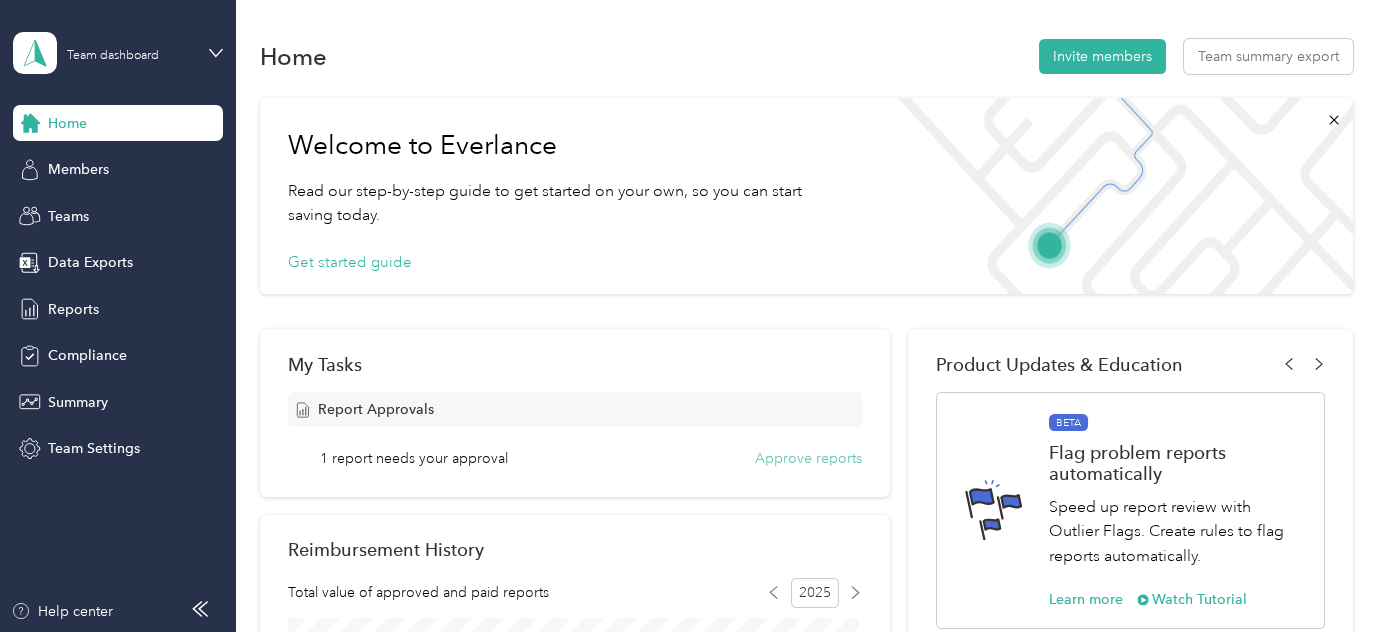 click on "Approve reports" at bounding box center (808, 458) 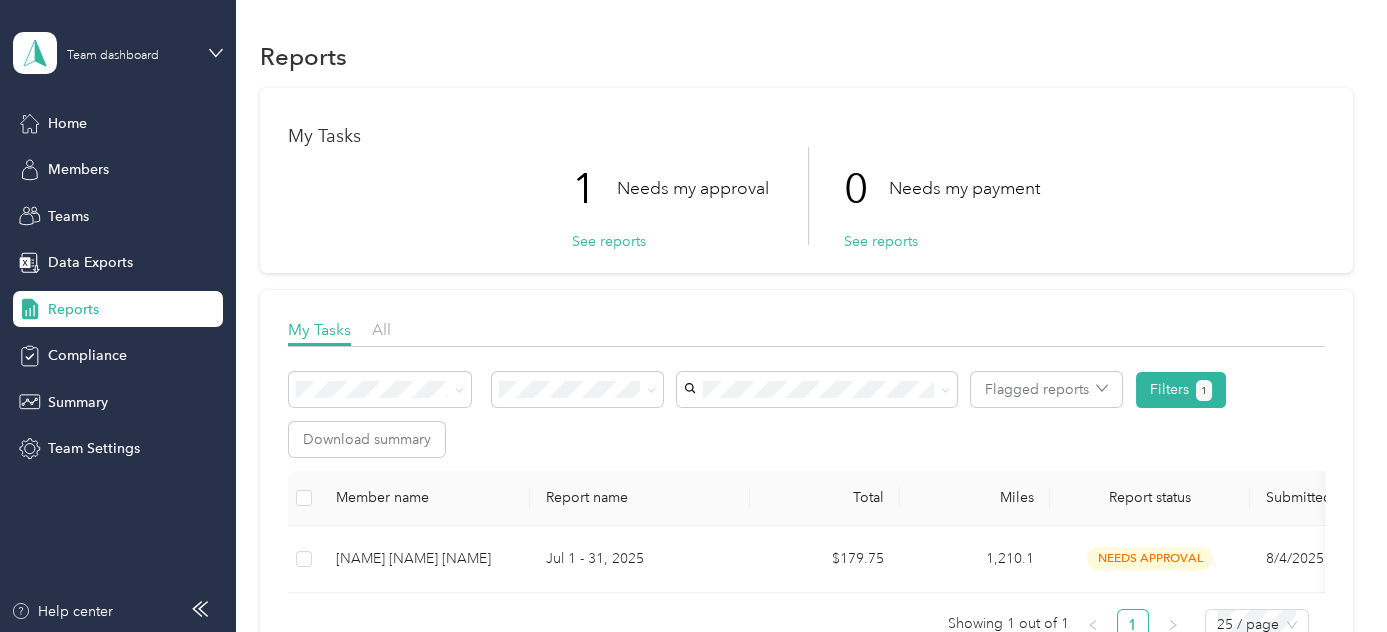 scroll, scrollTop: 181, scrollLeft: 0, axis: vertical 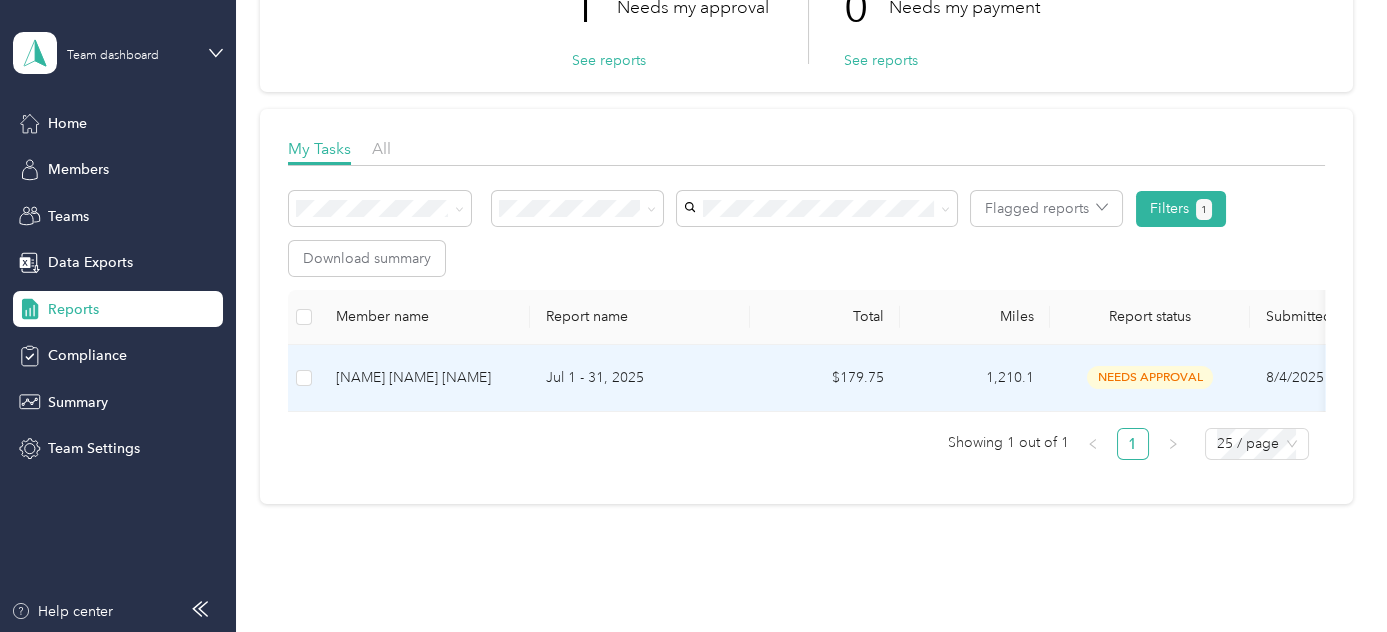 click on "Jul 1 - 31, 2025" at bounding box center (640, 378) 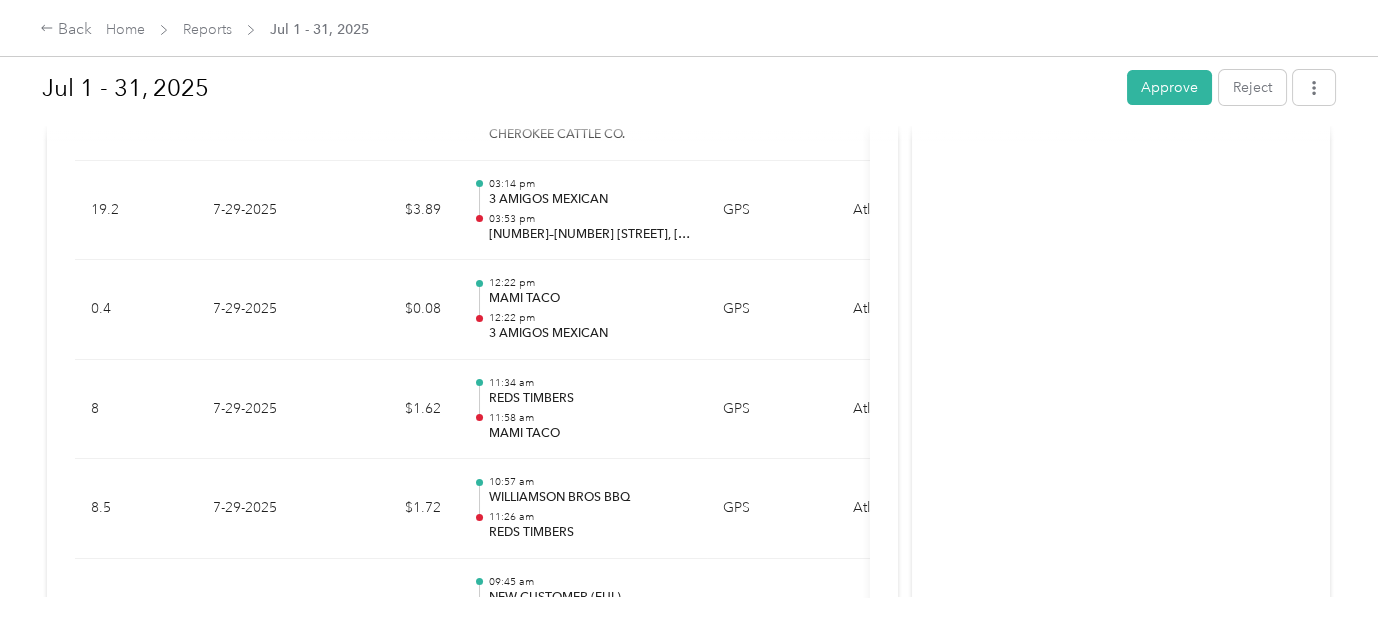 scroll, scrollTop: 1545, scrollLeft: 0, axis: vertical 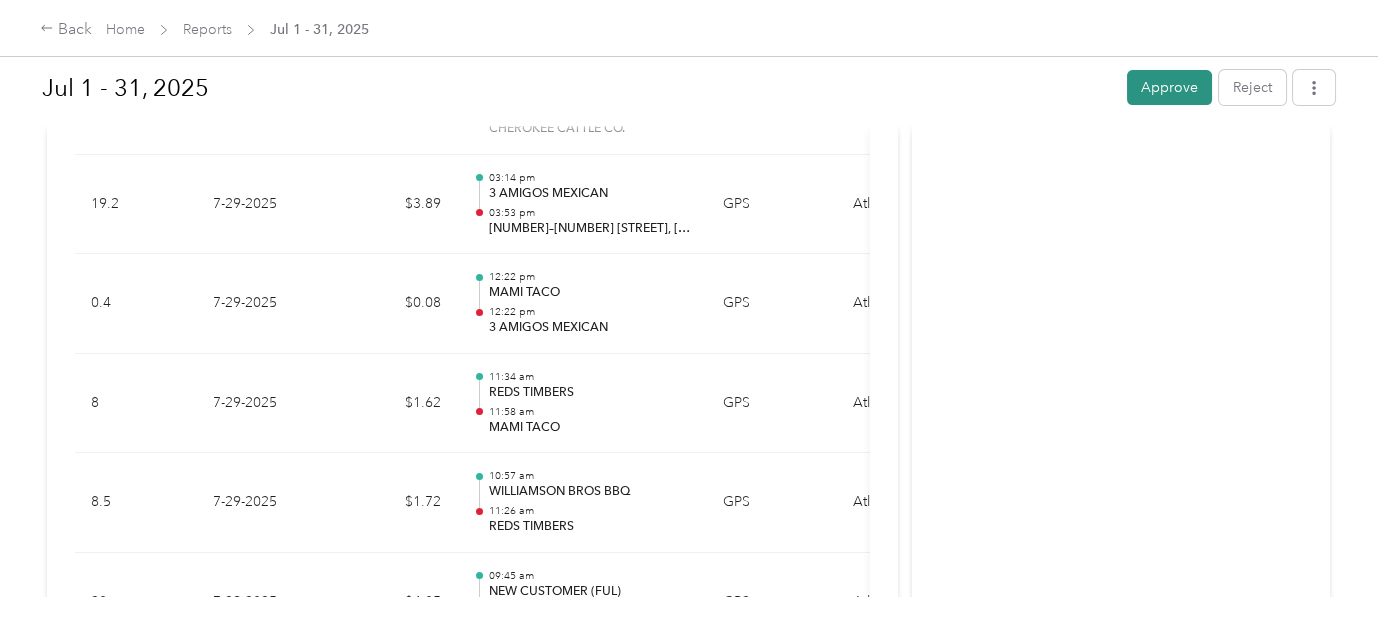 click on "Approve" at bounding box center [1169, 87] 